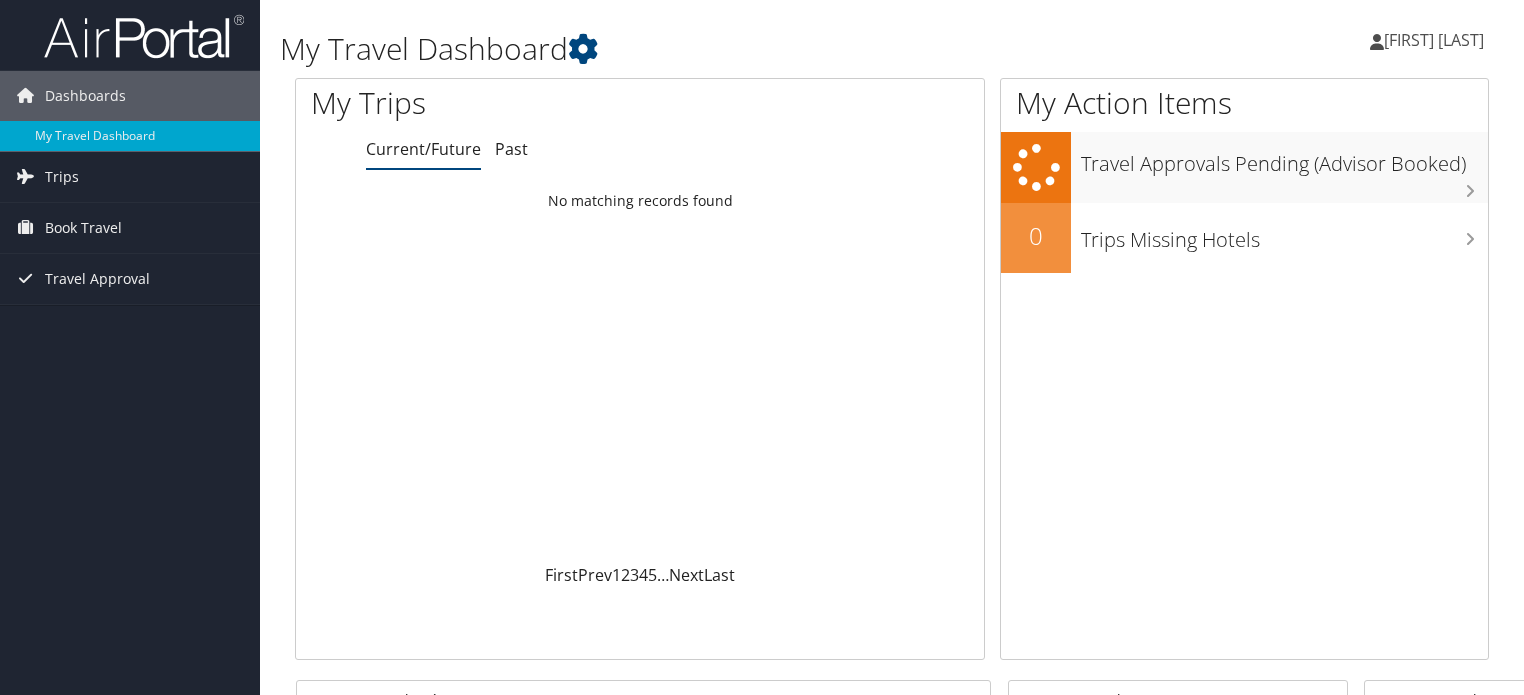 scroll, scrollTop: 0, scrollLeft: 0, axis: both 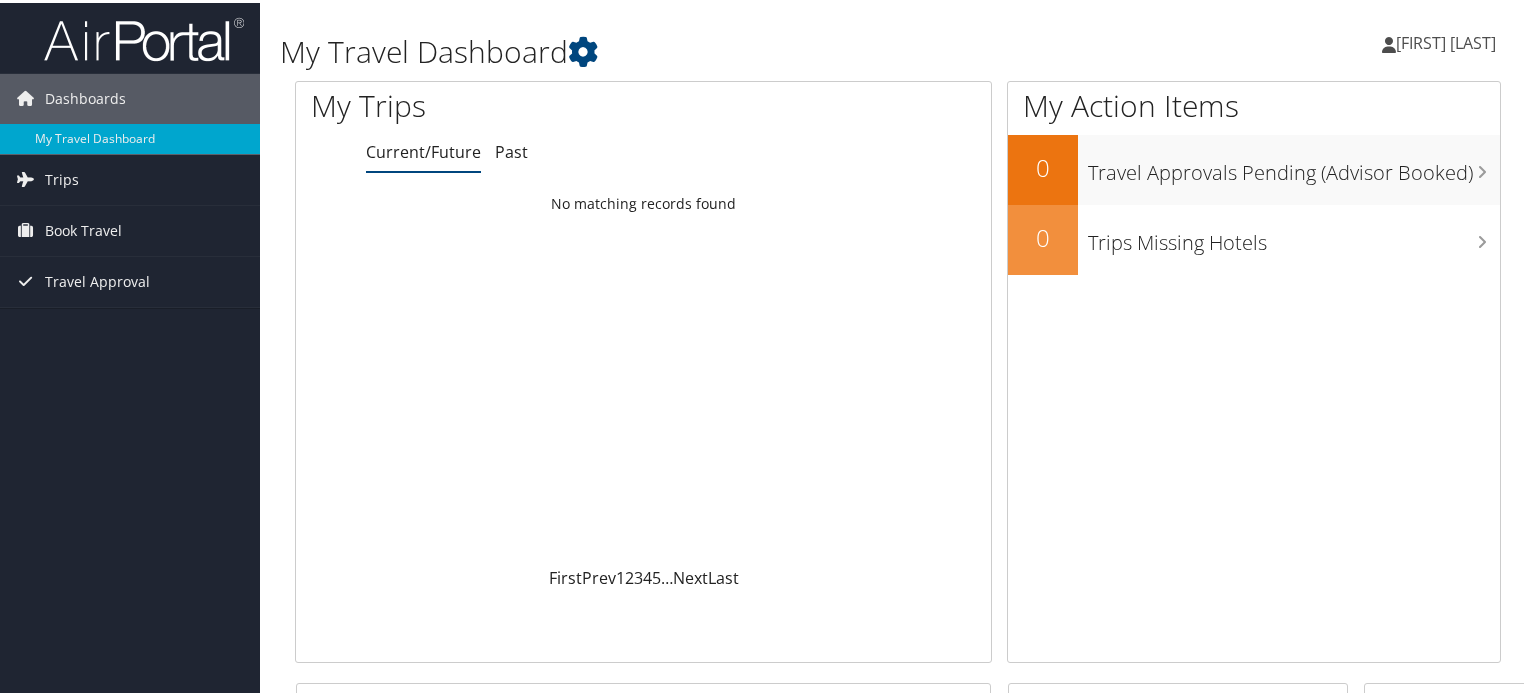 click on "Current/Future
Past" at bounding box center [678, 150] 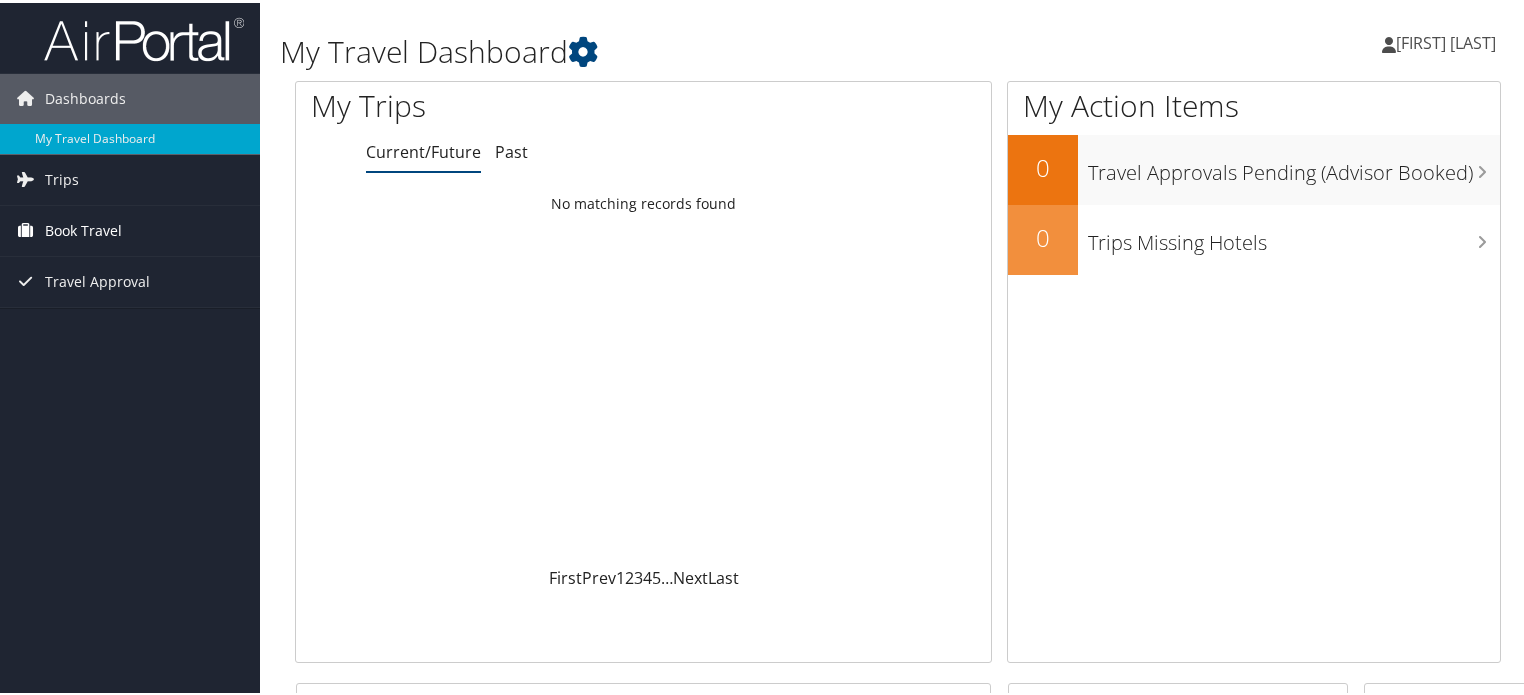 click on "Book Travel" at bounding box center [83, 228] 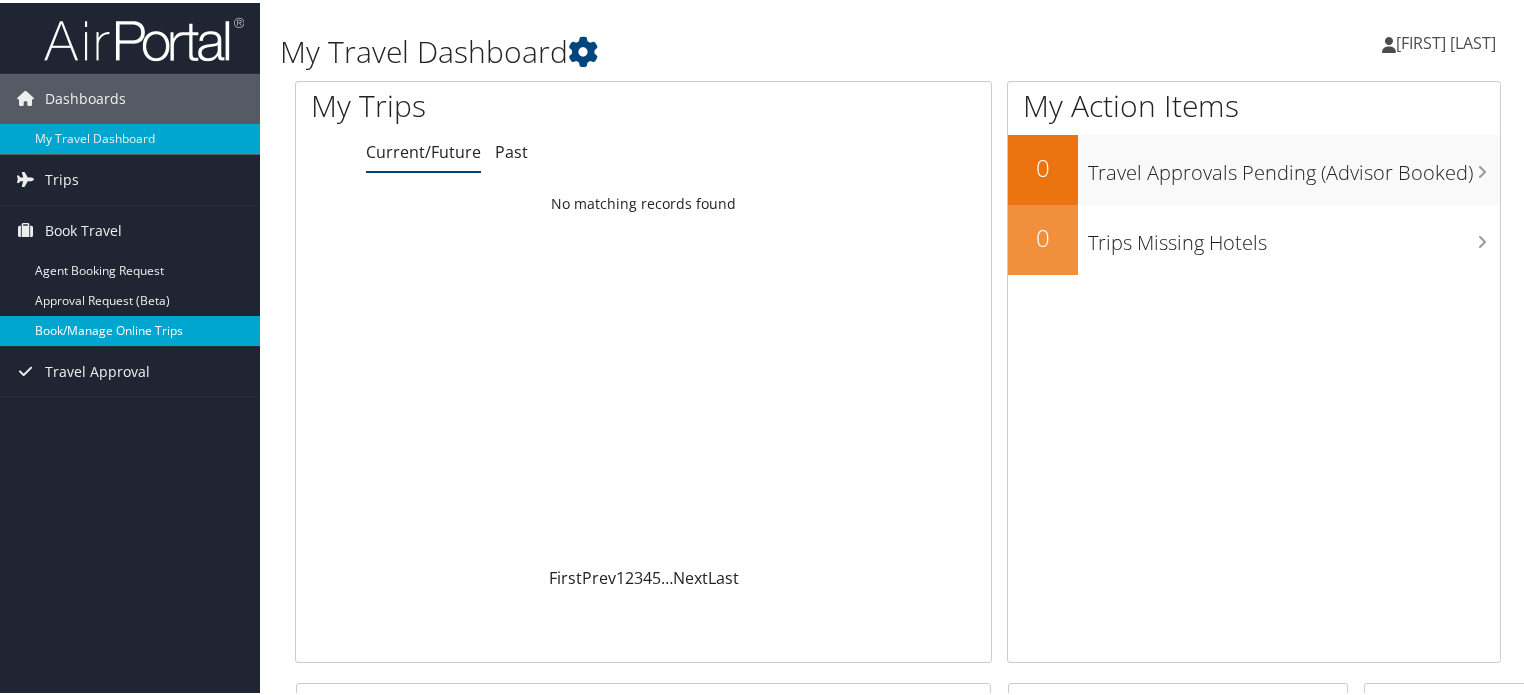 click on "Book/Manage Online Trips" at bounding box center [130, 328] 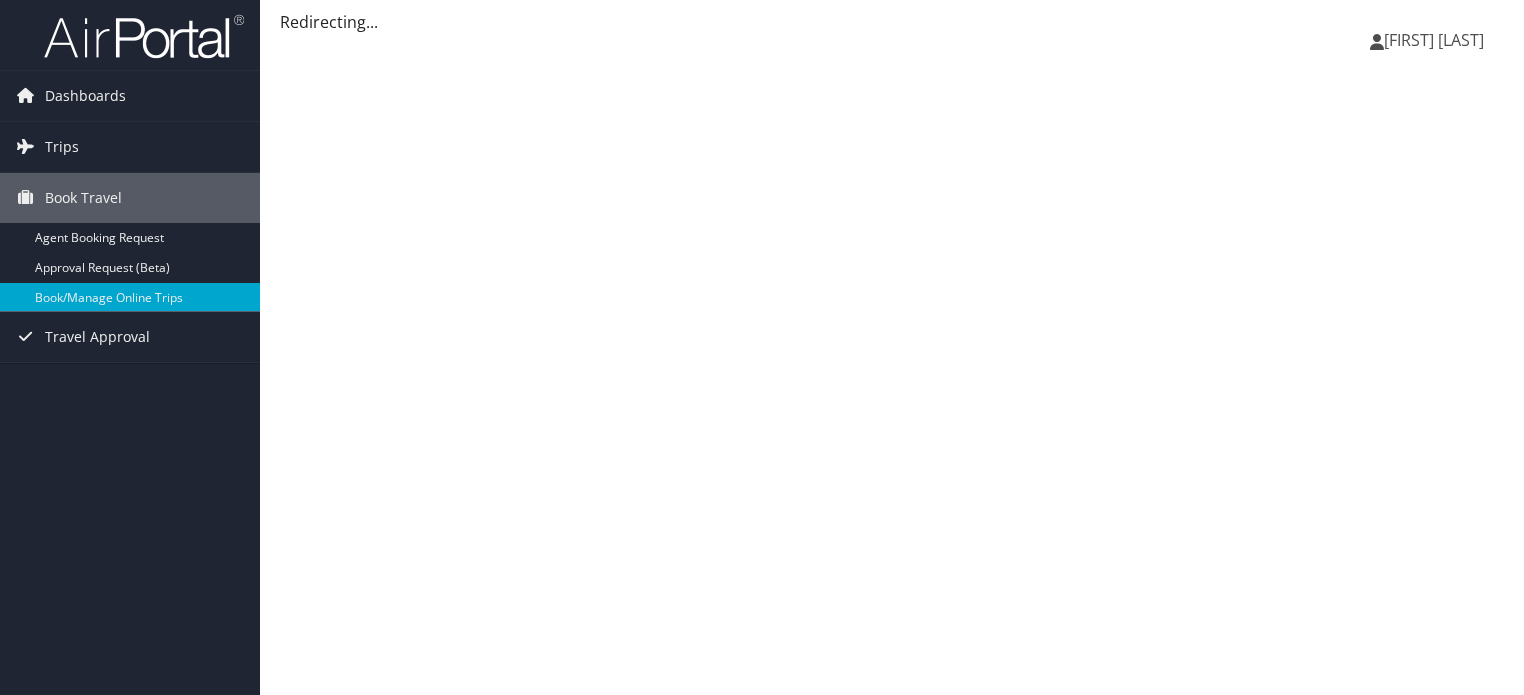 scroll, scrollTop: 0, scrollLeft: 0, axis: both 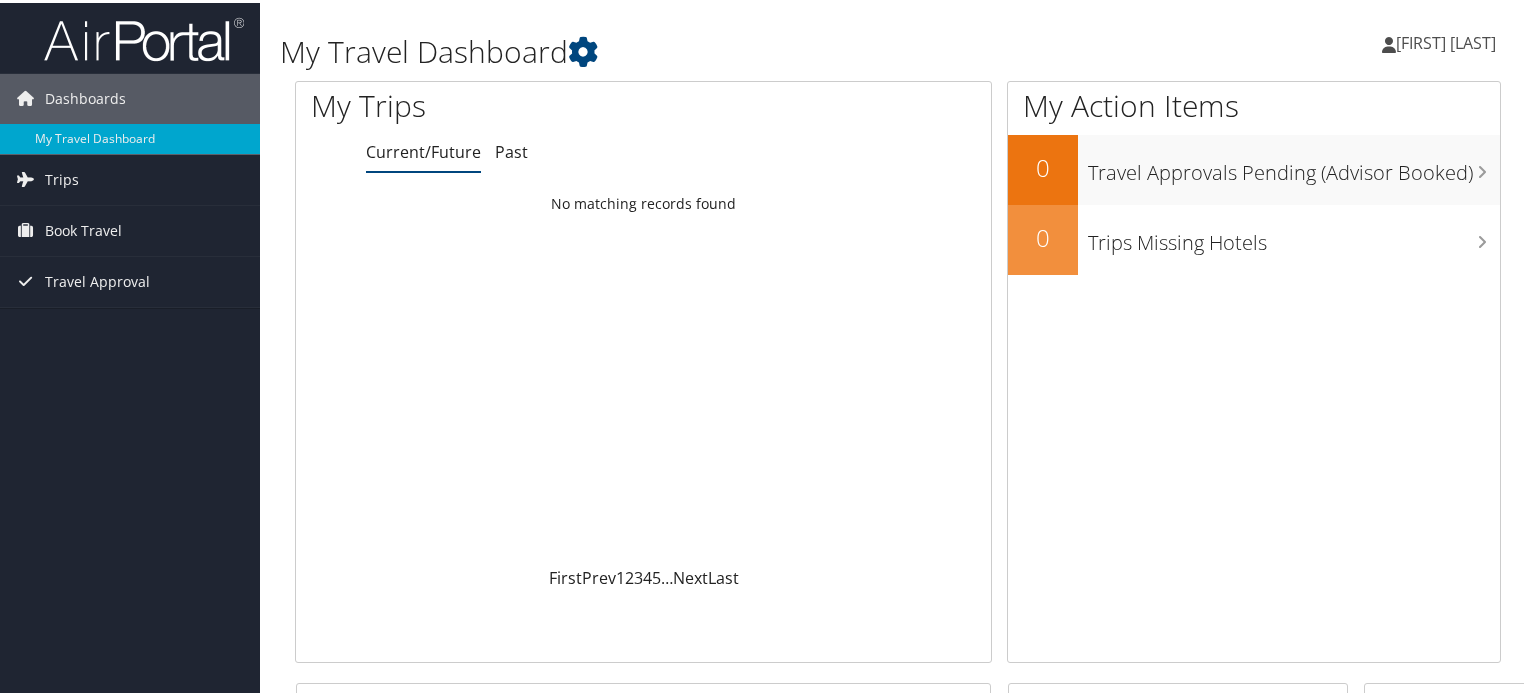 click on "Loading... No matching records found" at bounding box center (643, 373) 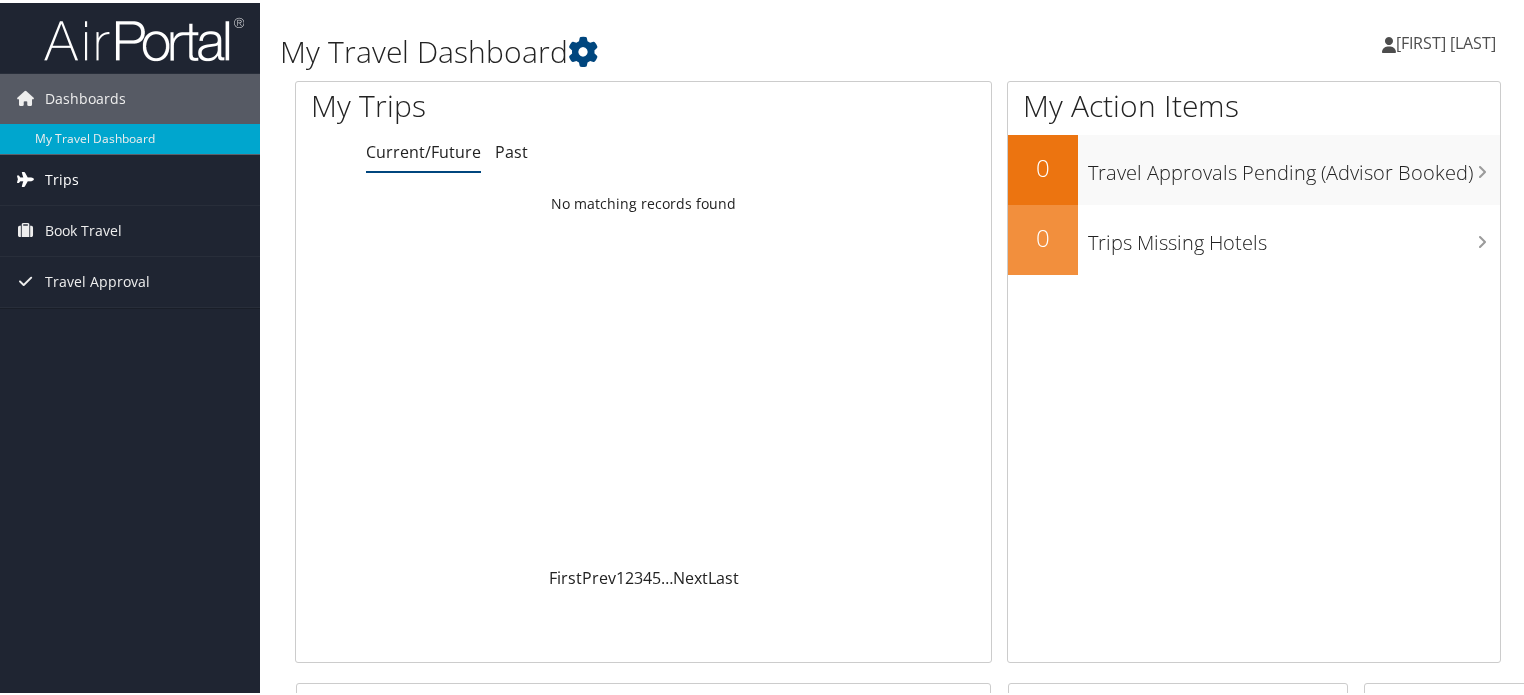 click on "Trips" at bounding box center (130, 177) 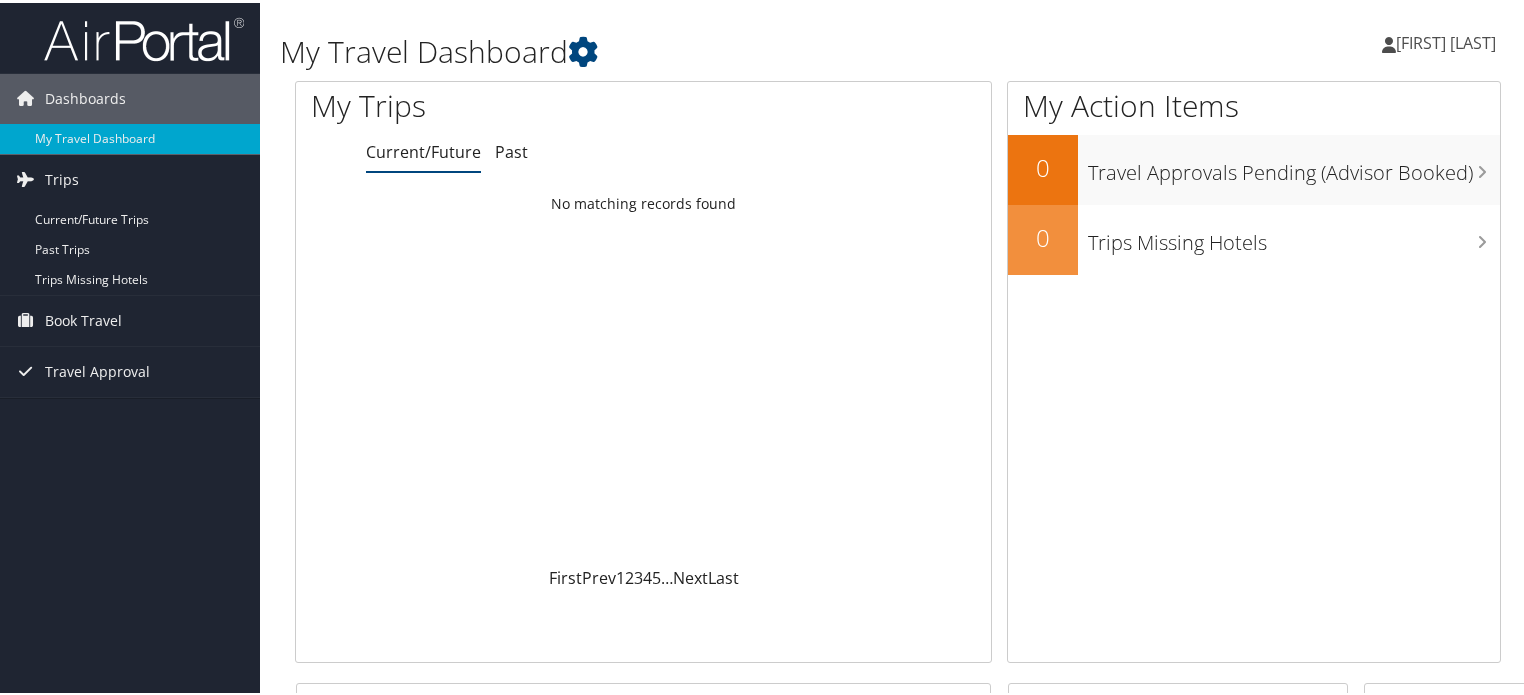 click on "Loading... No matching records found" at bounding box center (643, 373) 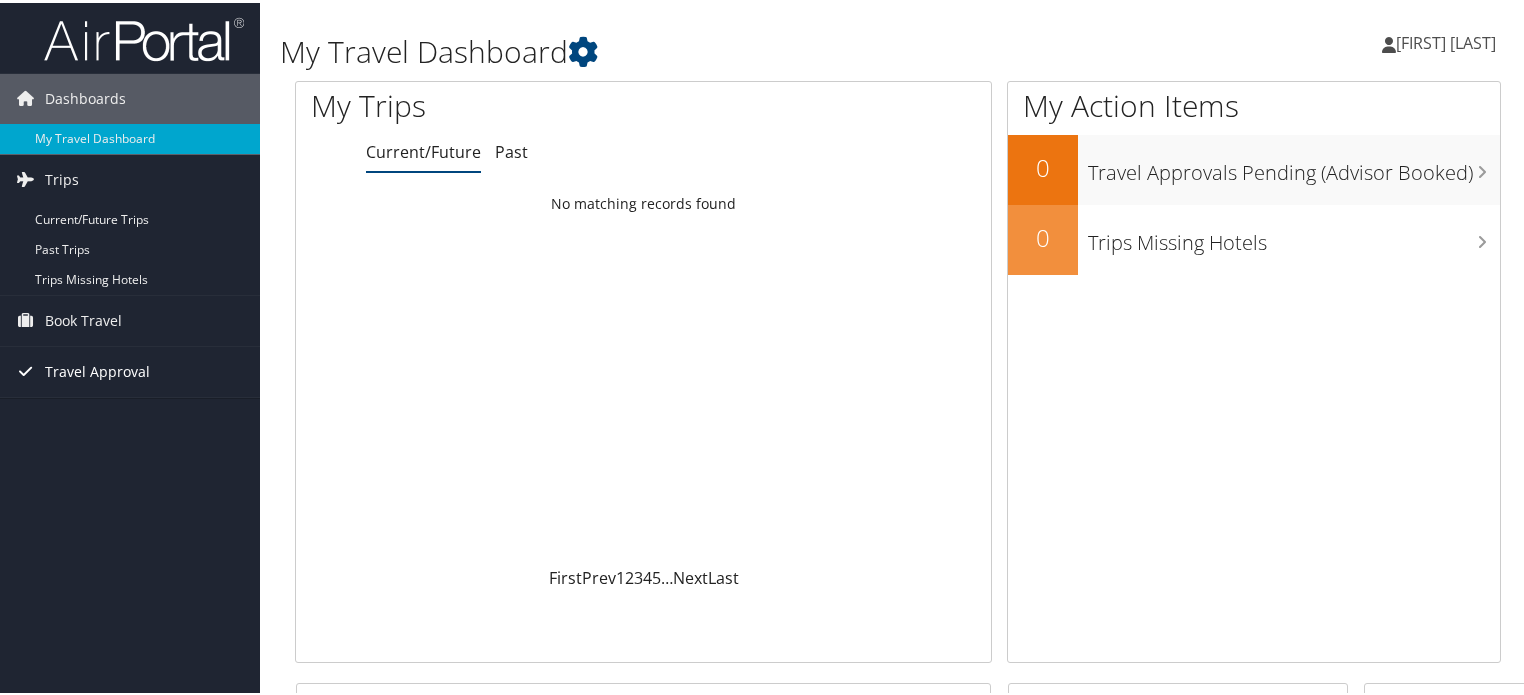 click on "Travel Approval" at bounding box center [97, 369] 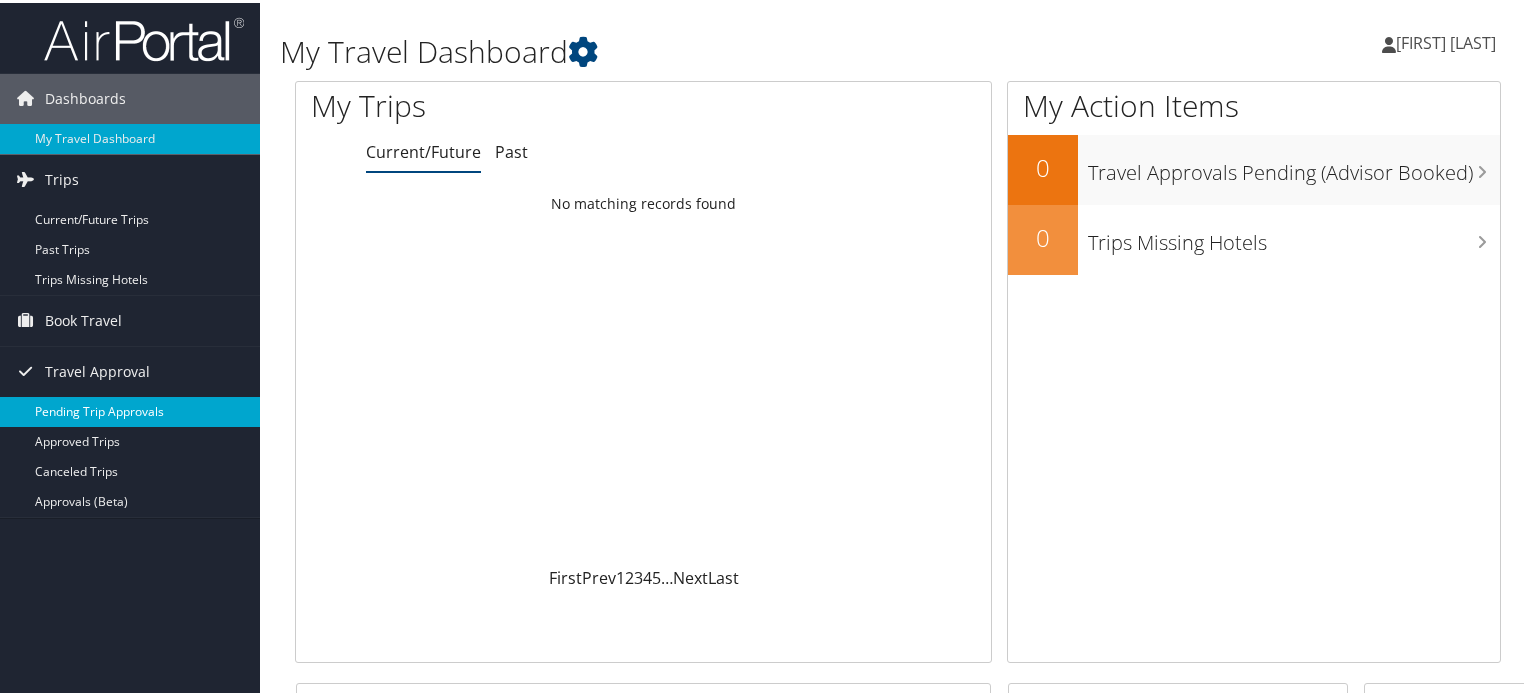 click on "Pending Trip Approvals" at bounding box center [130, 409] 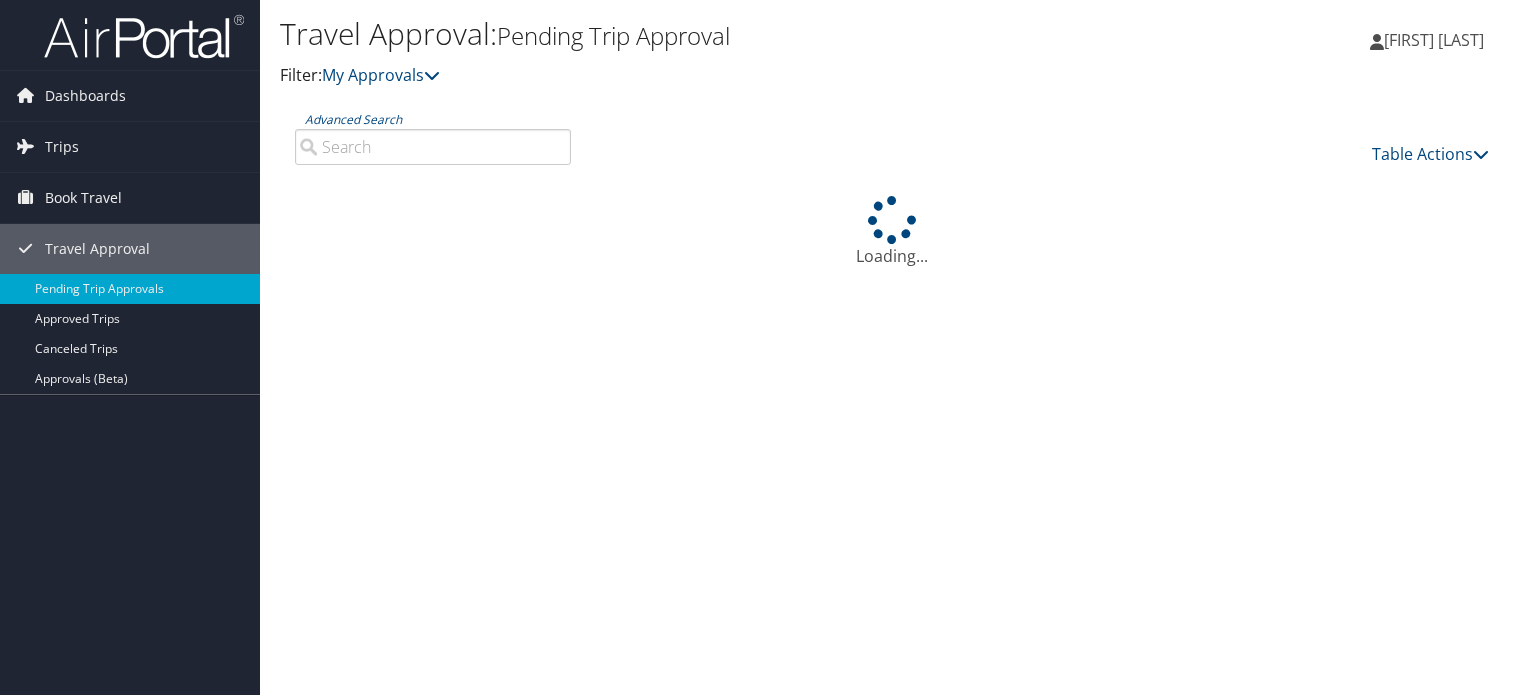 scroll, scrollTop: 0, scrollLeft: 0, axis: both 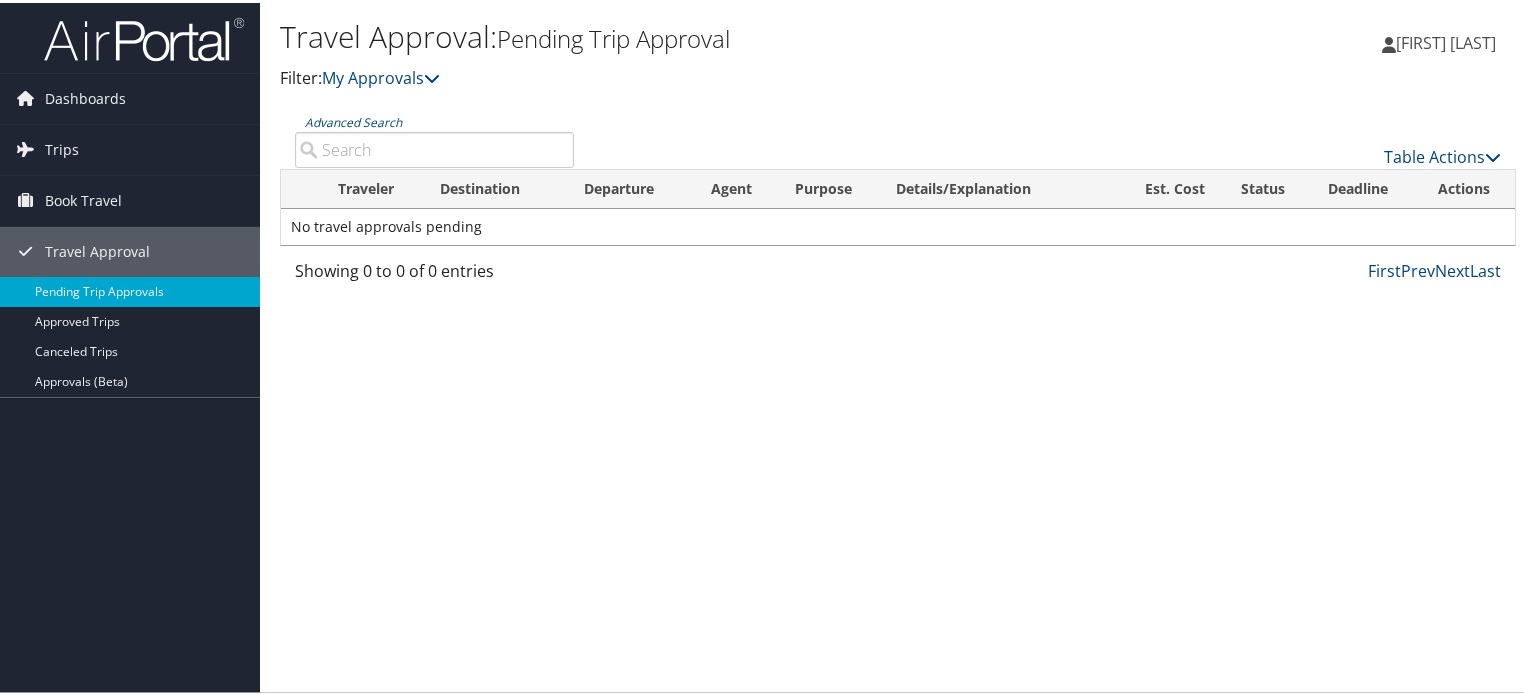 click on "Travel Approval:
Pending Trip Approval
Filter:
My Approvals
[FIRST] [LAST]
[FIRST] [LAST]
My Settings
Travel Agency Contacts" at bounding box center (898, 347) 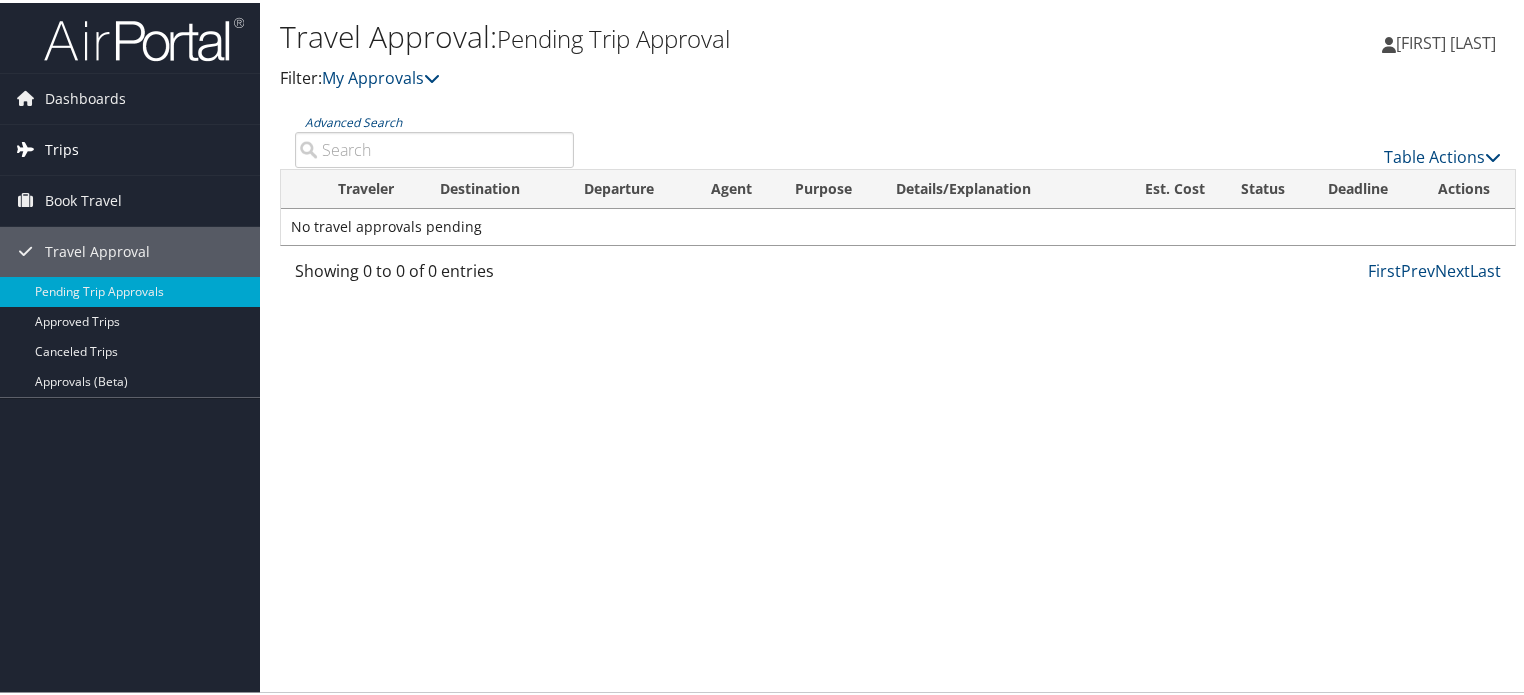 click on "Trips" at bounding box center [62, 147] 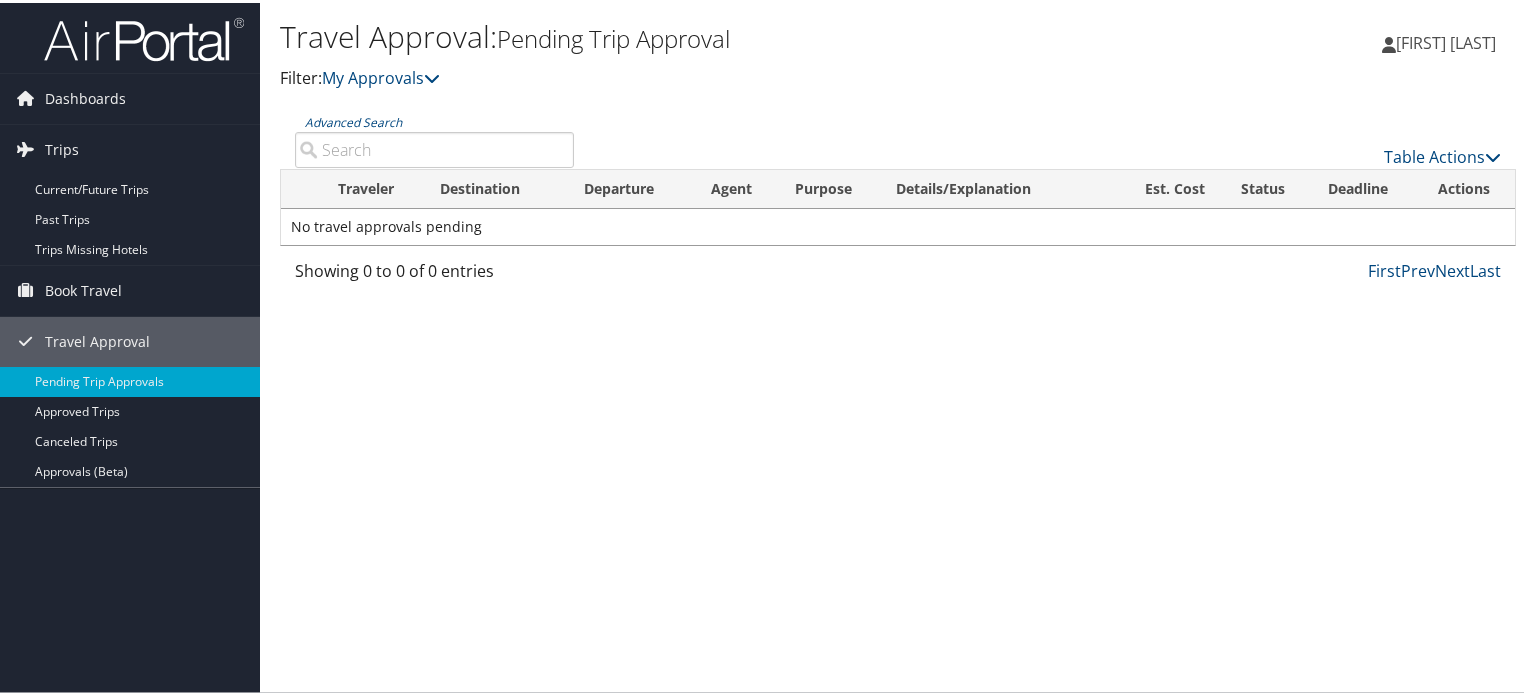 click on "Travel Approval:
Pending Trip Approval
Filter:
My Approvals
Zaida Flanagan
Zaida Flanagan
My Settings
Travel Agency Contacts" at bounding box center [898, 347] 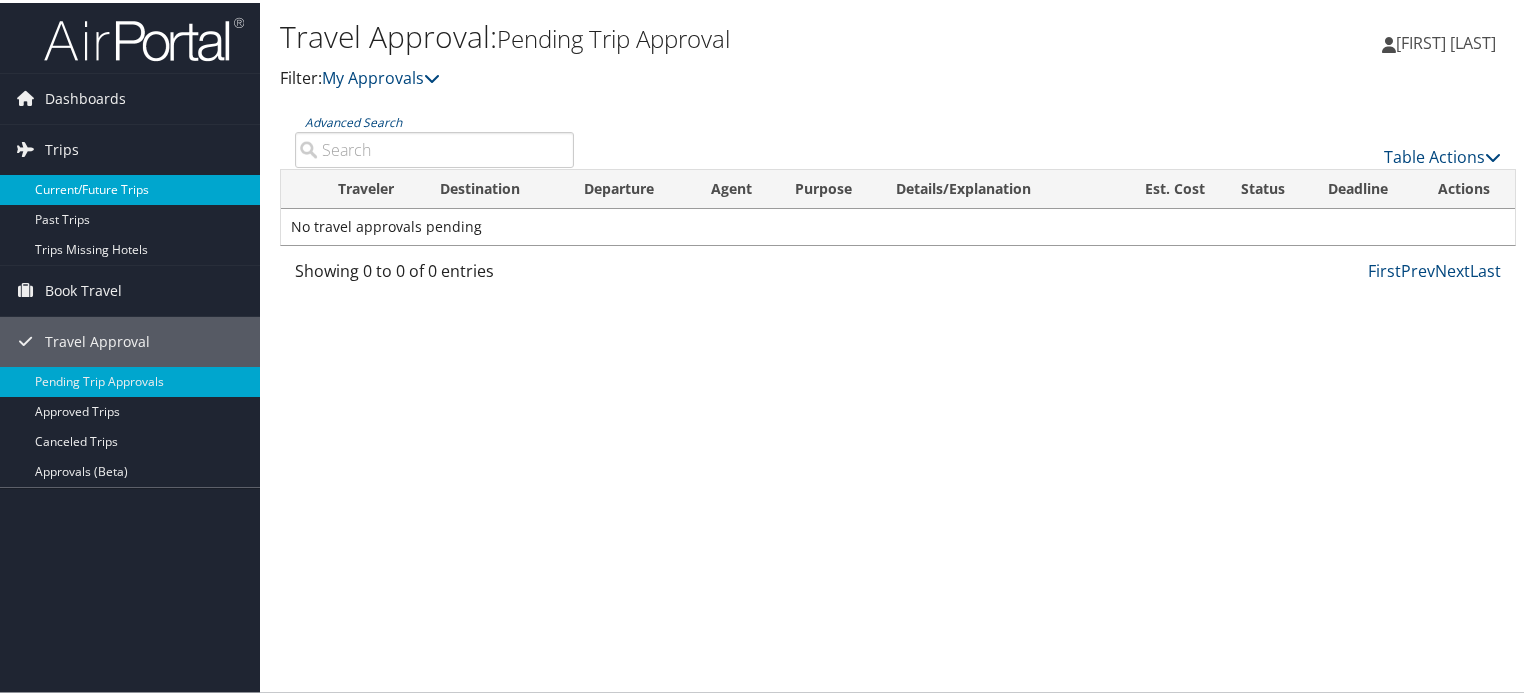 click on "Current/Future Trips" at bounding box center [130, 187] 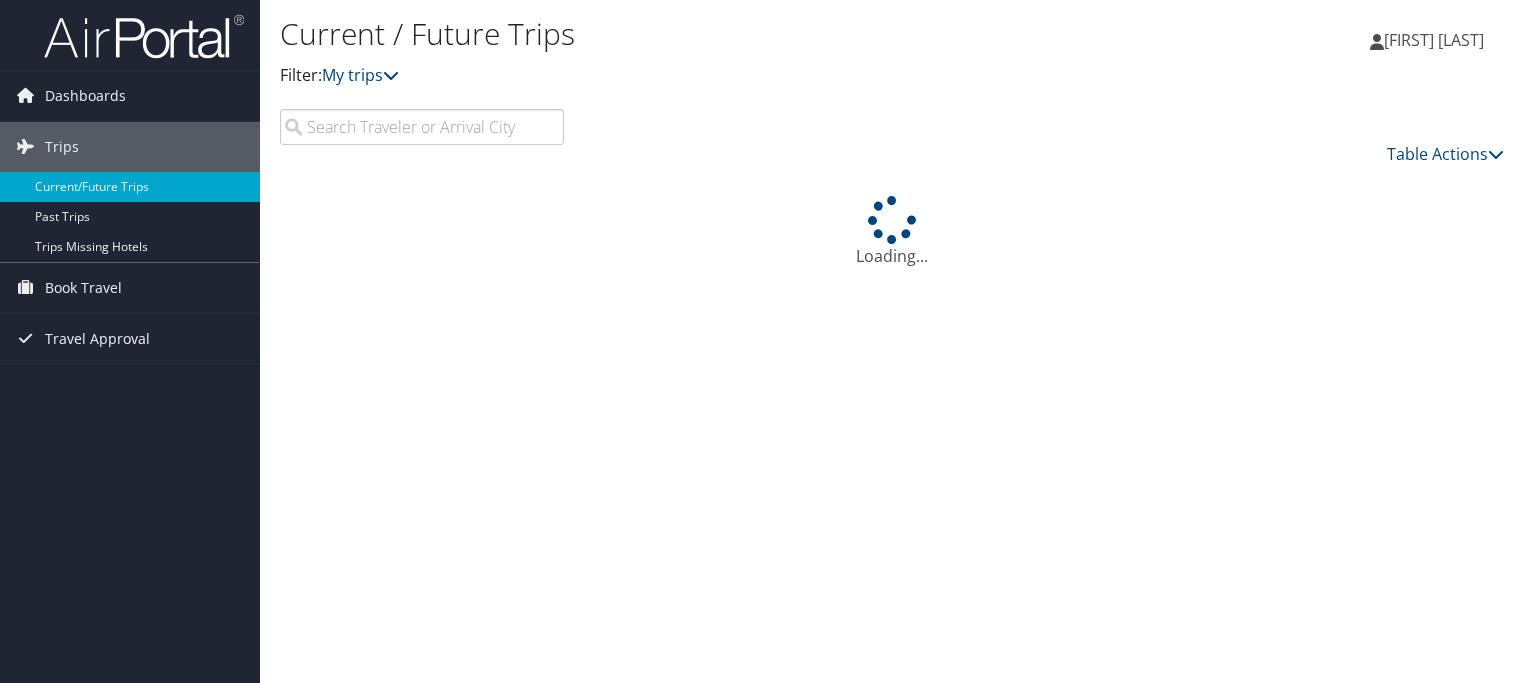 scroll, scrollTop: 0, scrollLeft: 0, axis: both 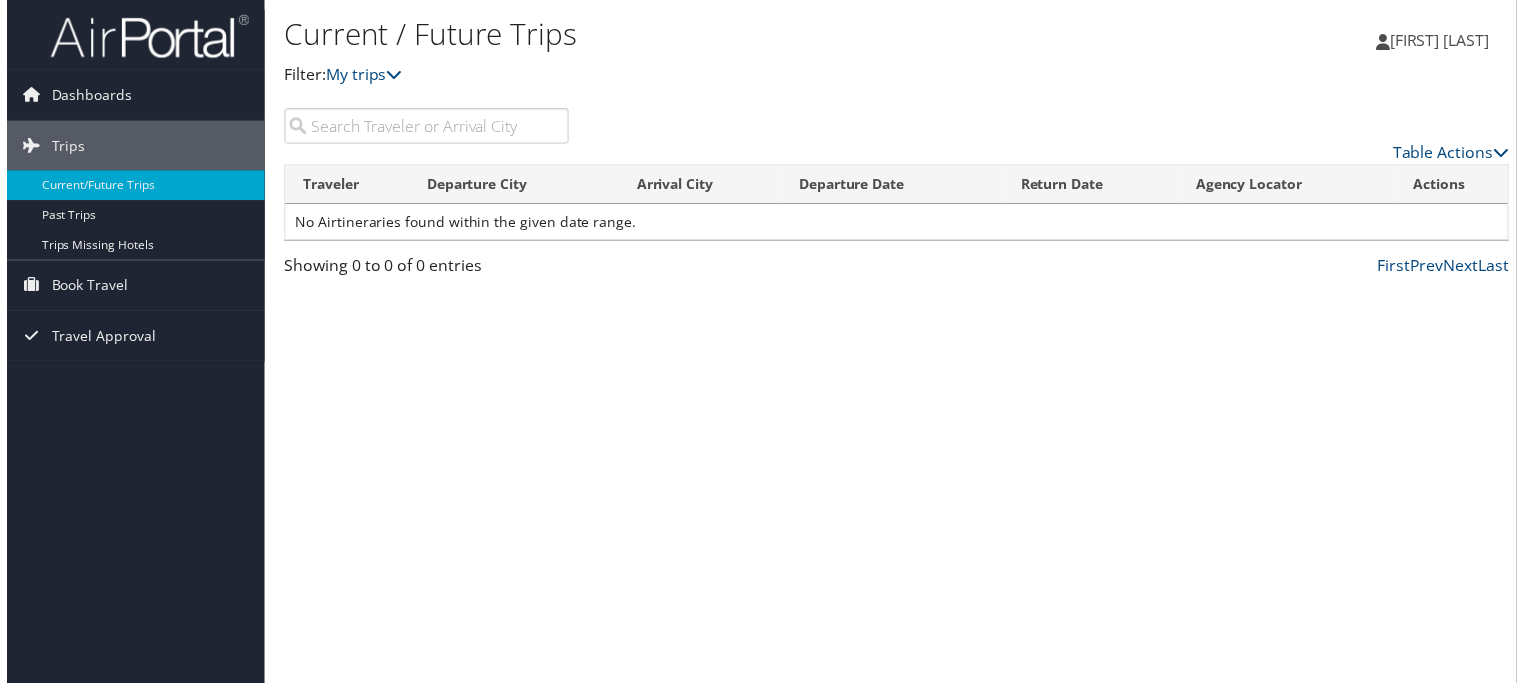 click on "Table Actions" at bounding box center (1057, 154) 